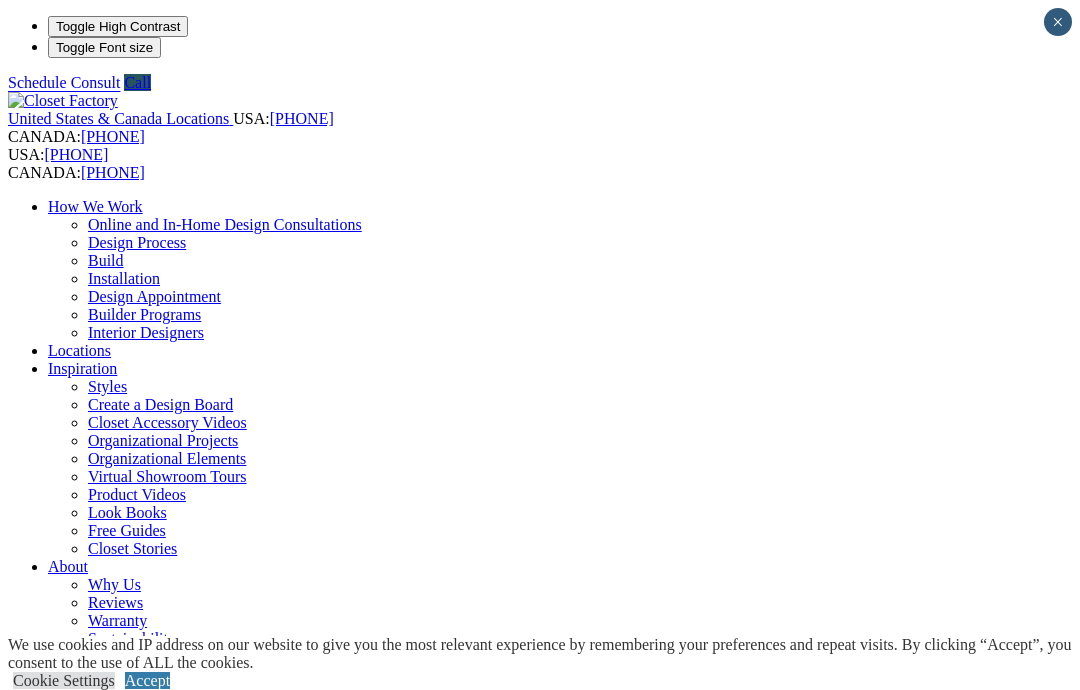 scroll, scrollTop: 49, scrollLeft: 0, axis: vertical 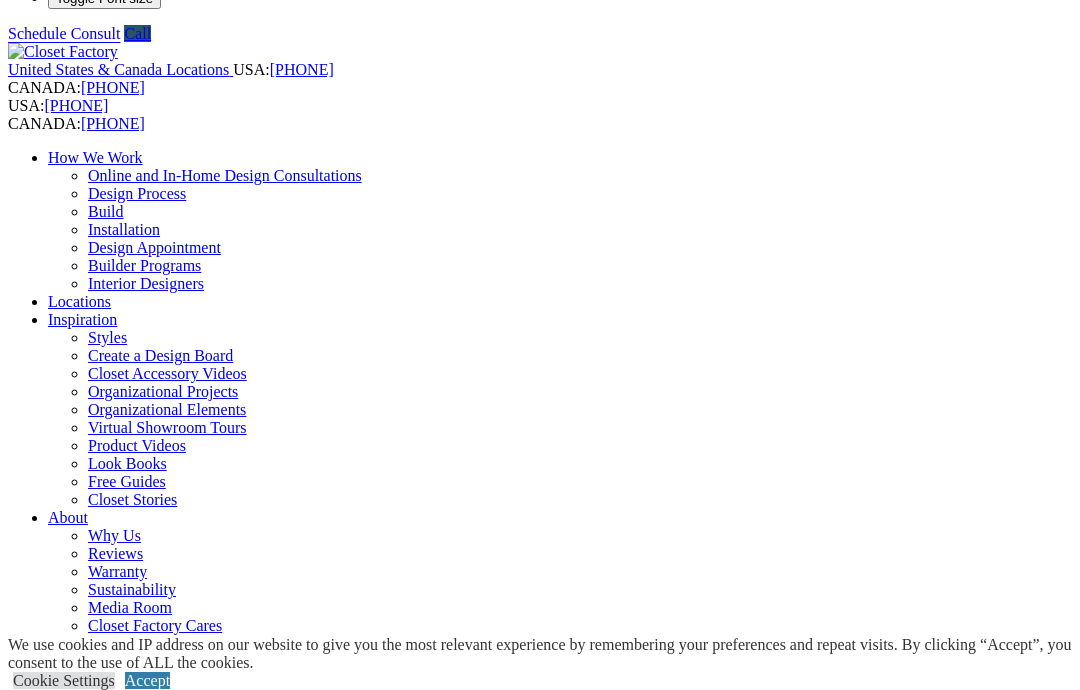 click on "CLOSE (X)" at bounding box center [46, 1796] 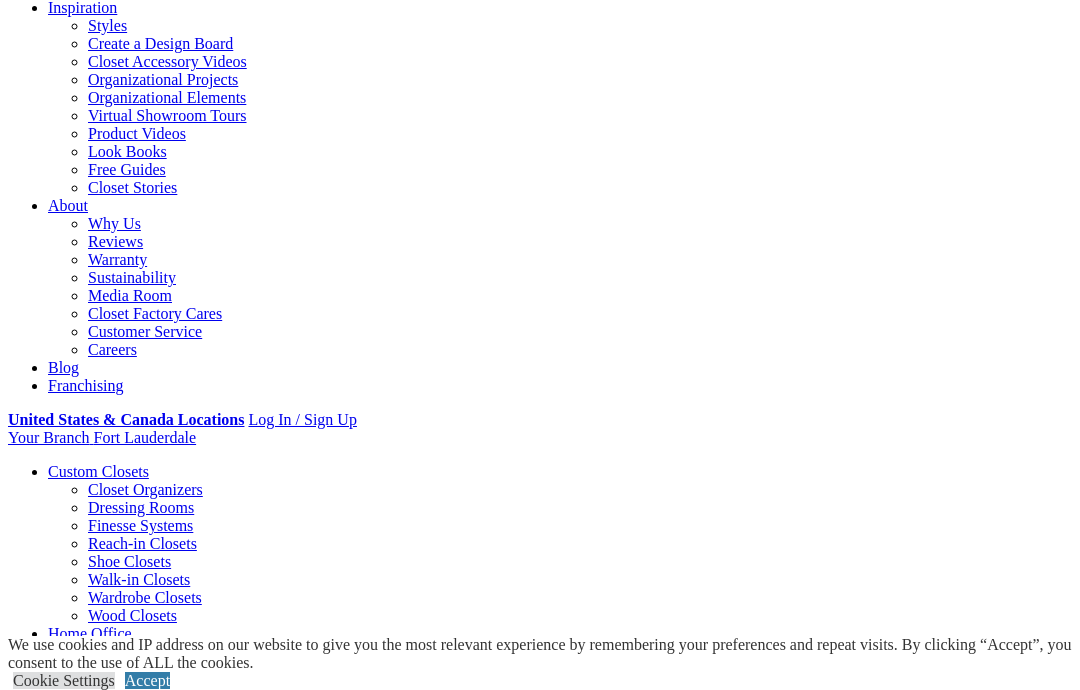 scroll, scrollTop: 360, scrollLeft: 0, axis: vertical 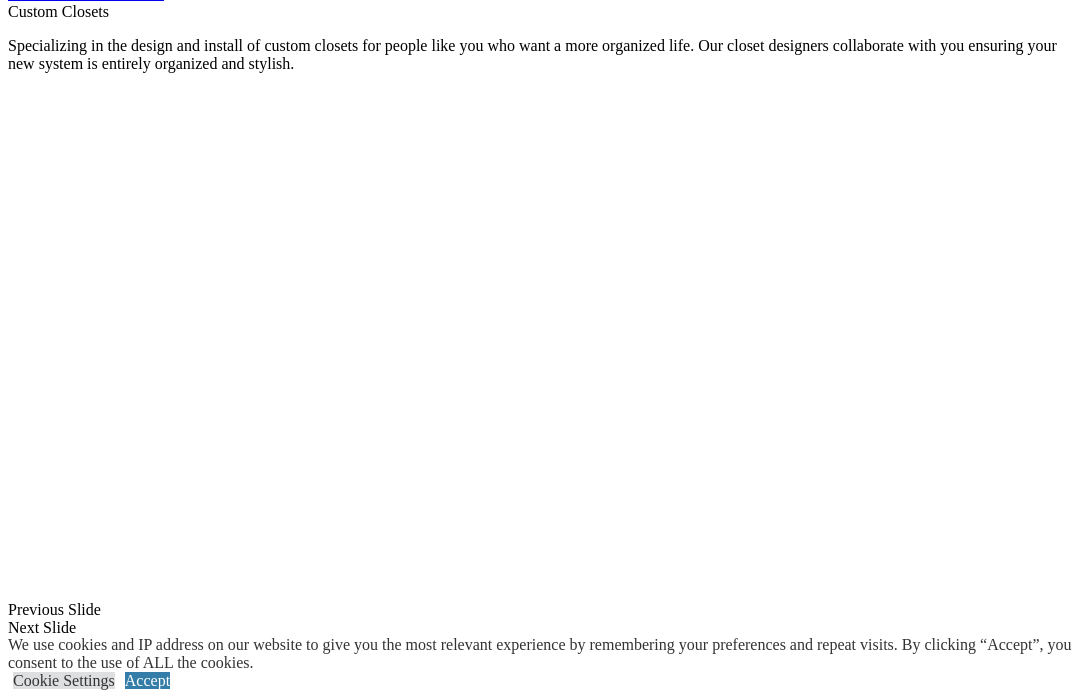 click on "All" at bounding box center (58, 1984) 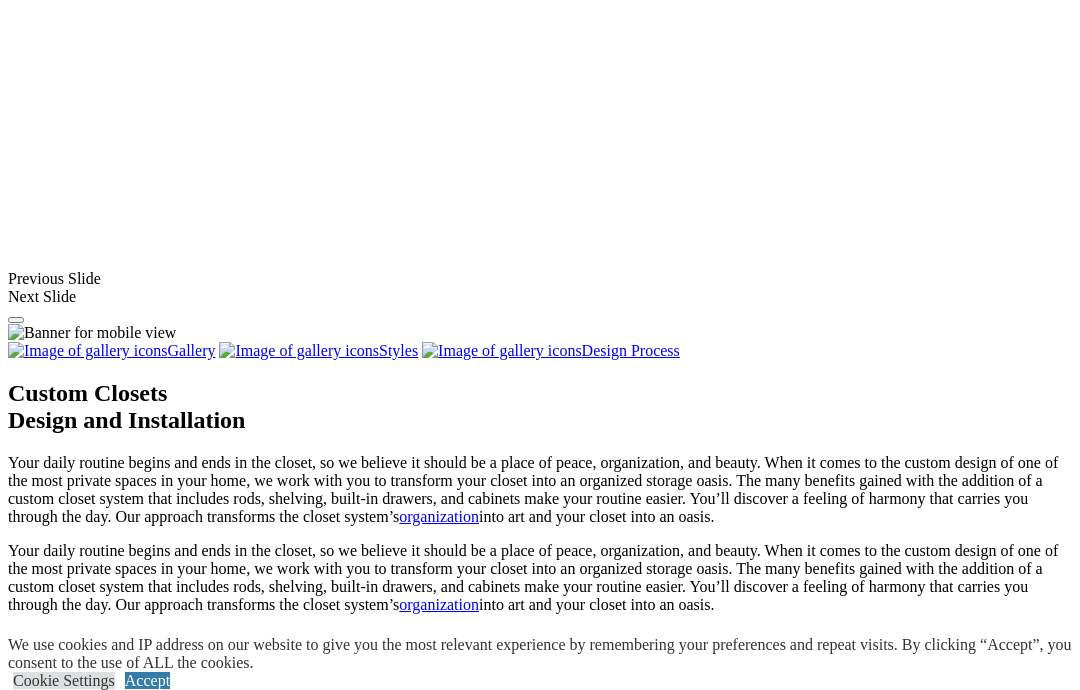 scroll, scrollTop: 1691, scrollLeft: 0, axis: vertical 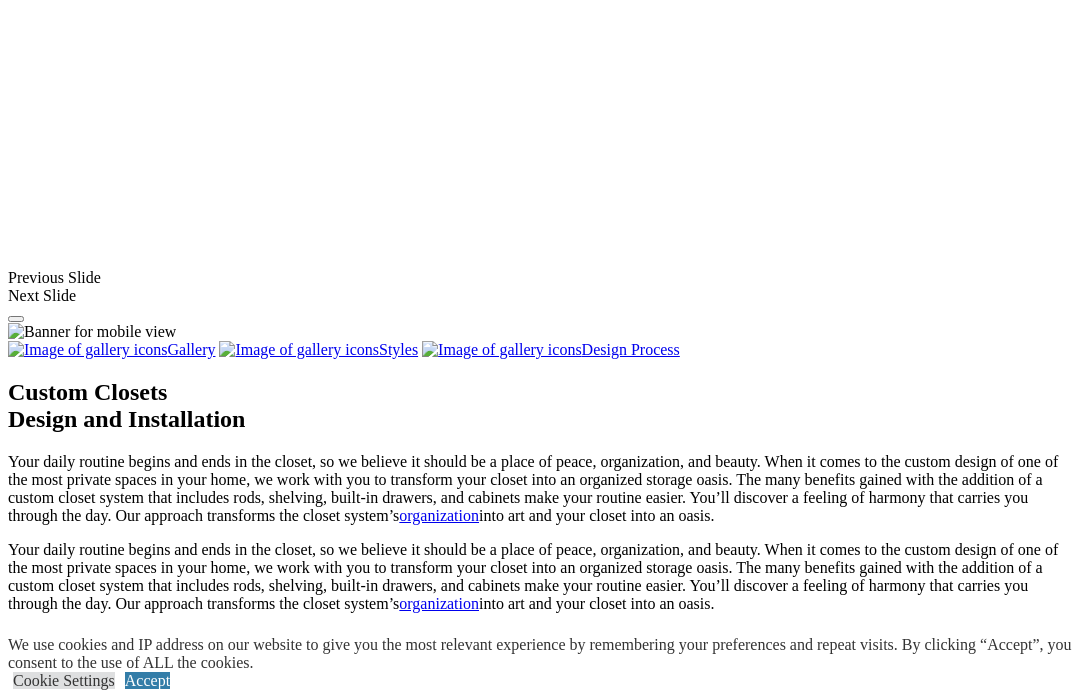 click at bounding box center [808, 2062] 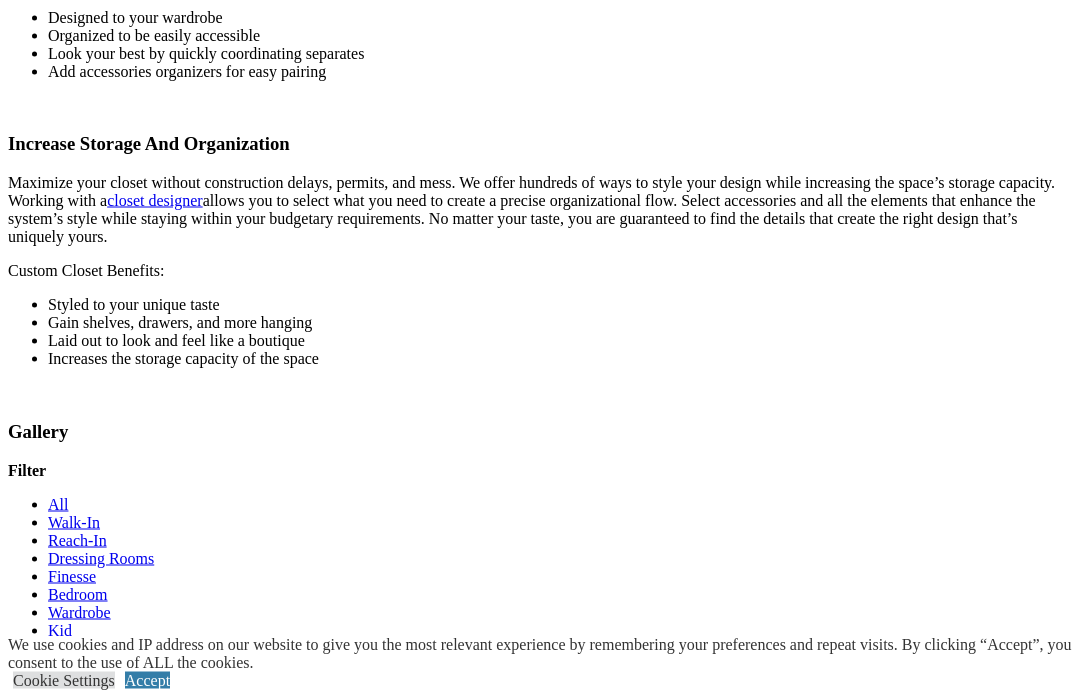 scroll, scrollTop: 2840, scrollLeft: 0, axis: vertical 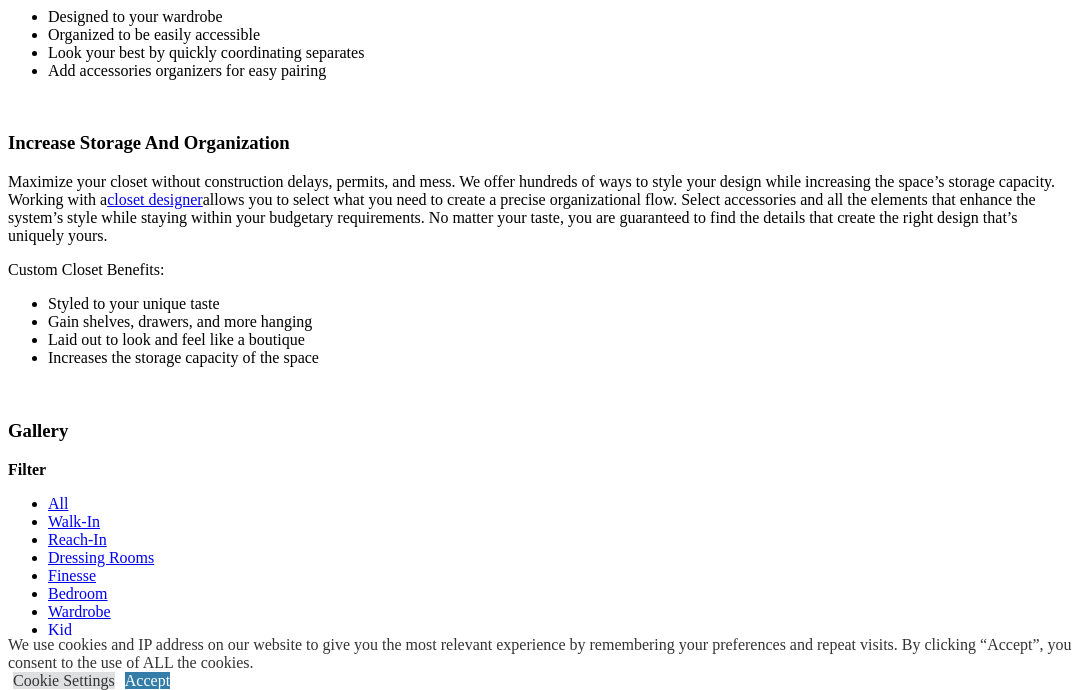 click on "Laundry Room" at bounding box center (96, -1756) 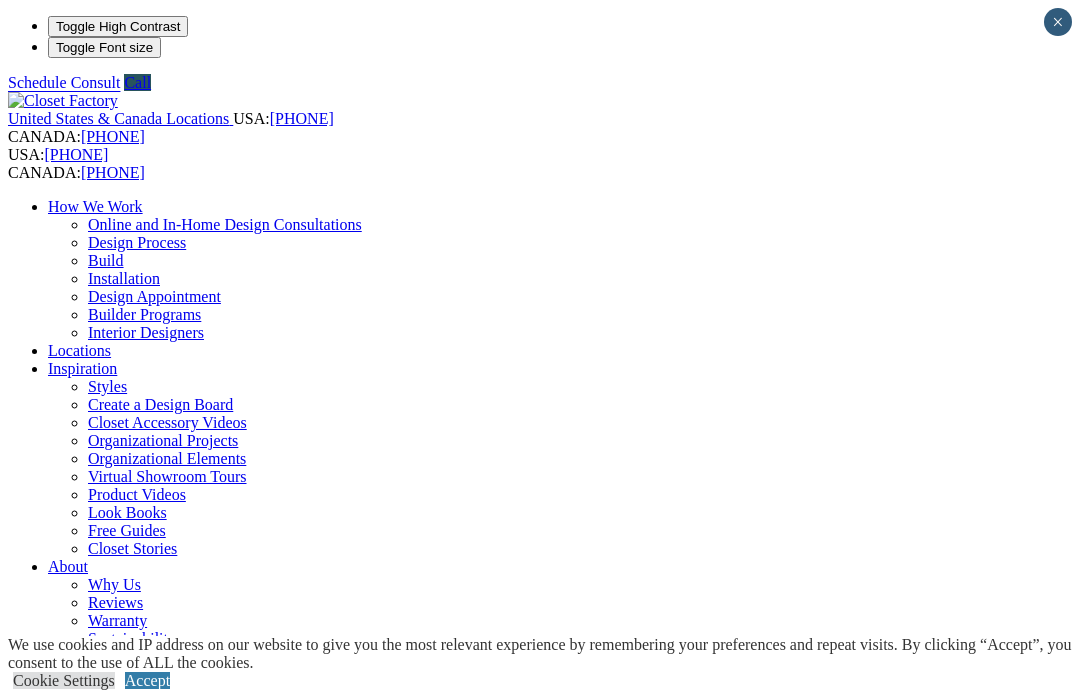 scroll, scrollTop: 0, scrollLeft: 0, axis: both 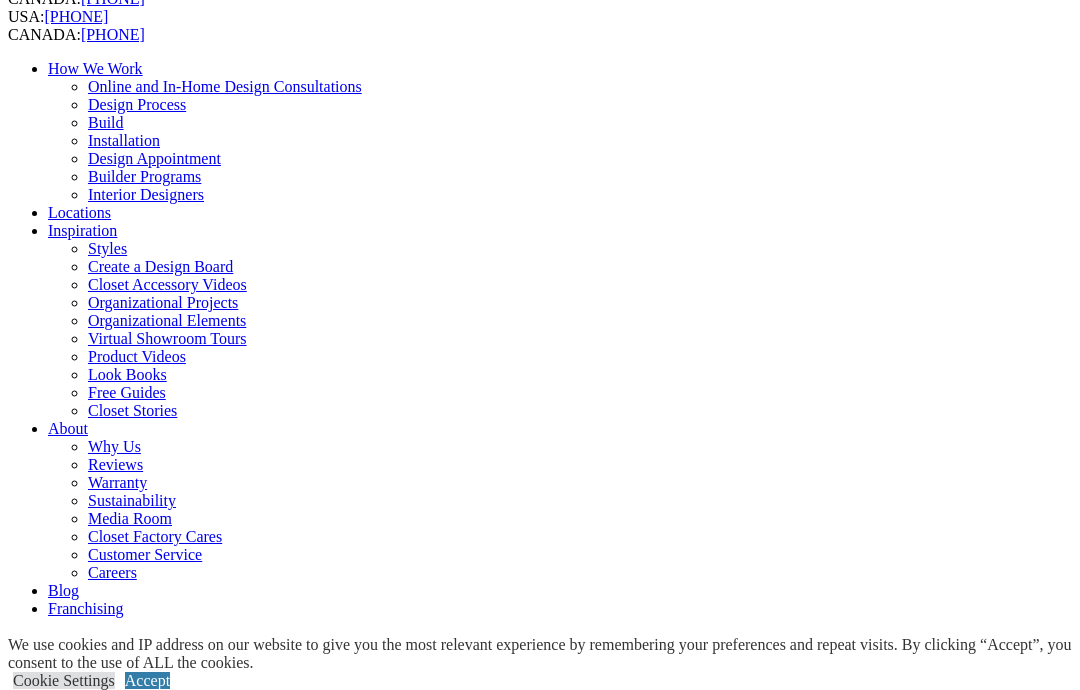 click on "Previous Slide" at bounding box center [540, 1763] 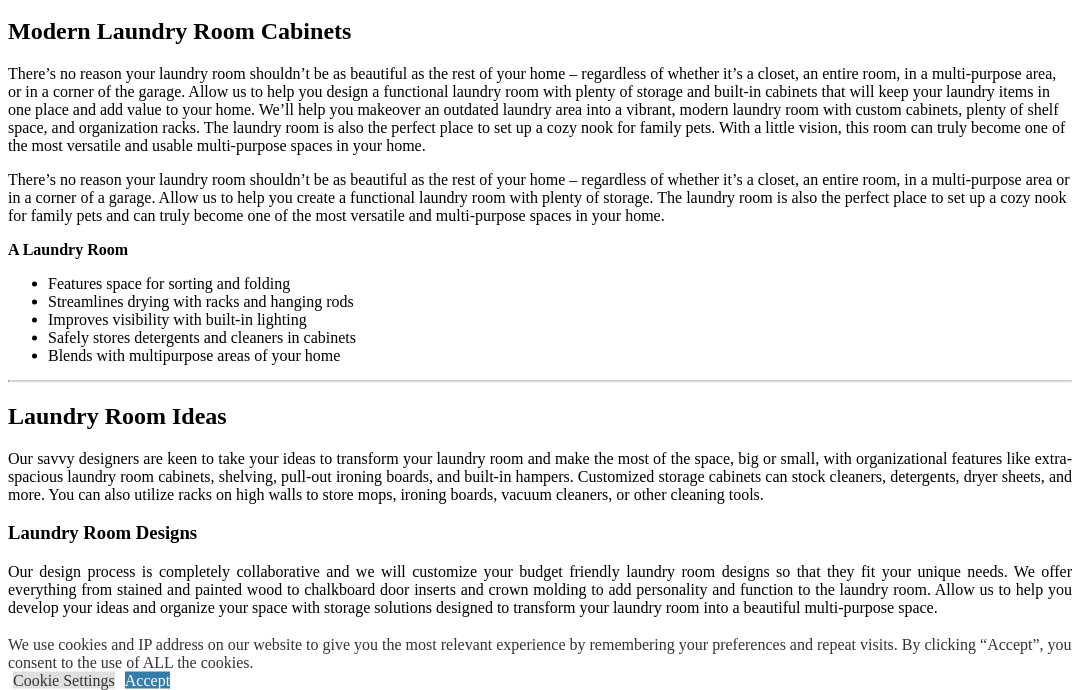 scroll, scrollTop: 1987, scrollLeft: 0, axis: vertical 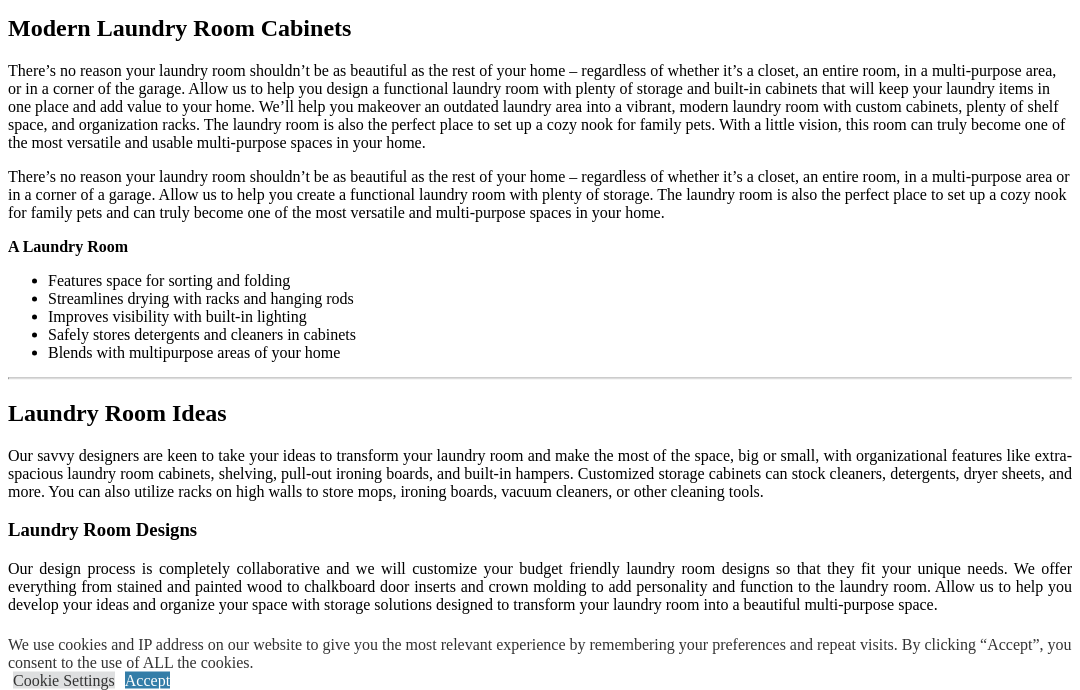 click on "Cookie Settings Accept" at bounding box center [544, 681] 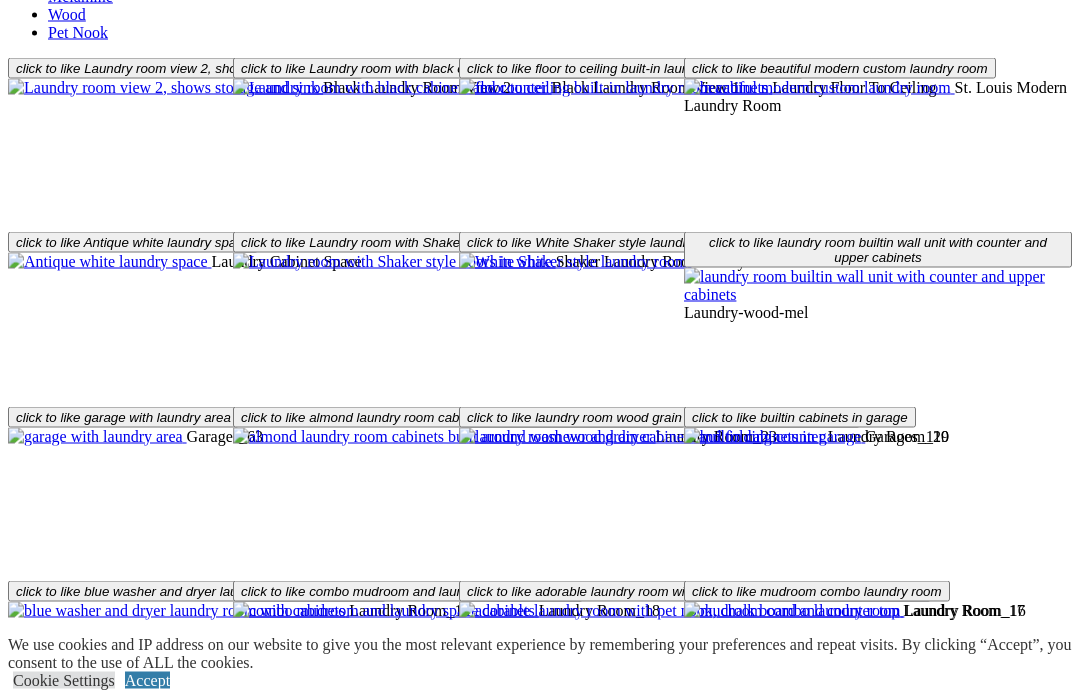 scroll, scrollTop: 2778, scrollLeft: 0, axis: vertical 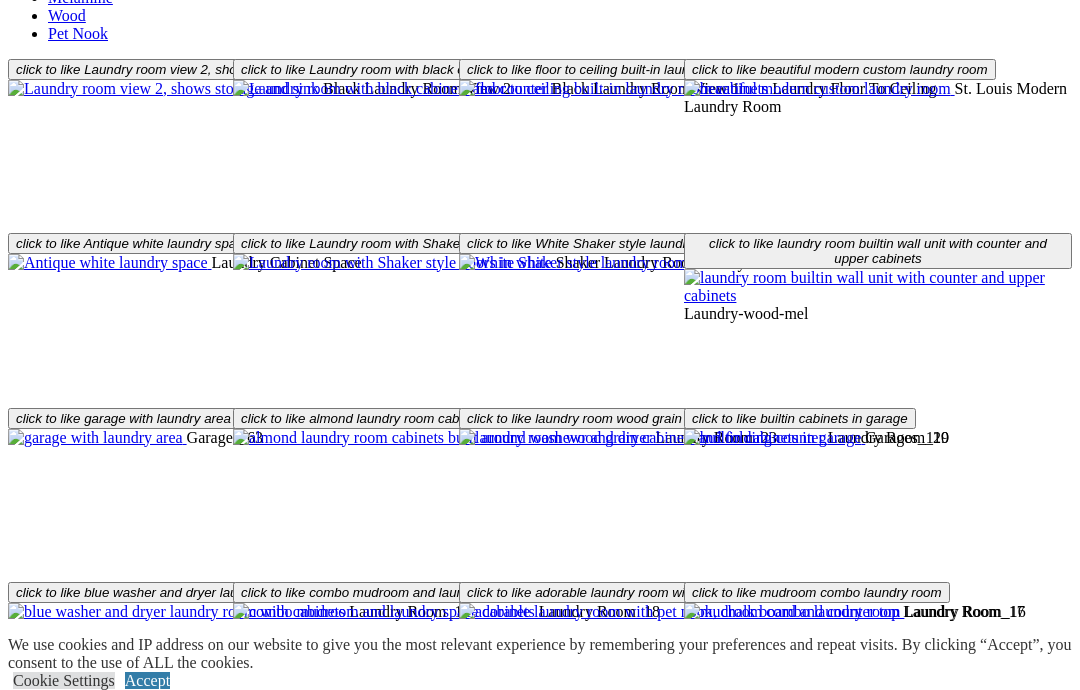 click on "Finishes" at bounding box center [114, 1094] 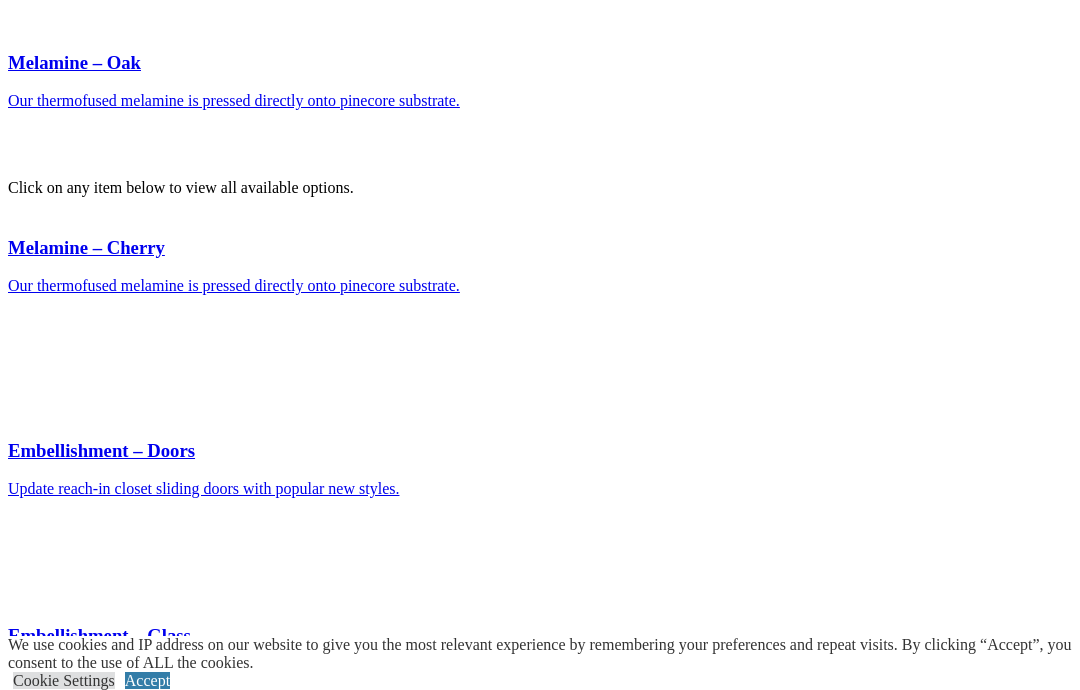 scroll, scrollTop: 5651, scrollLeft: 0, axis: vertical 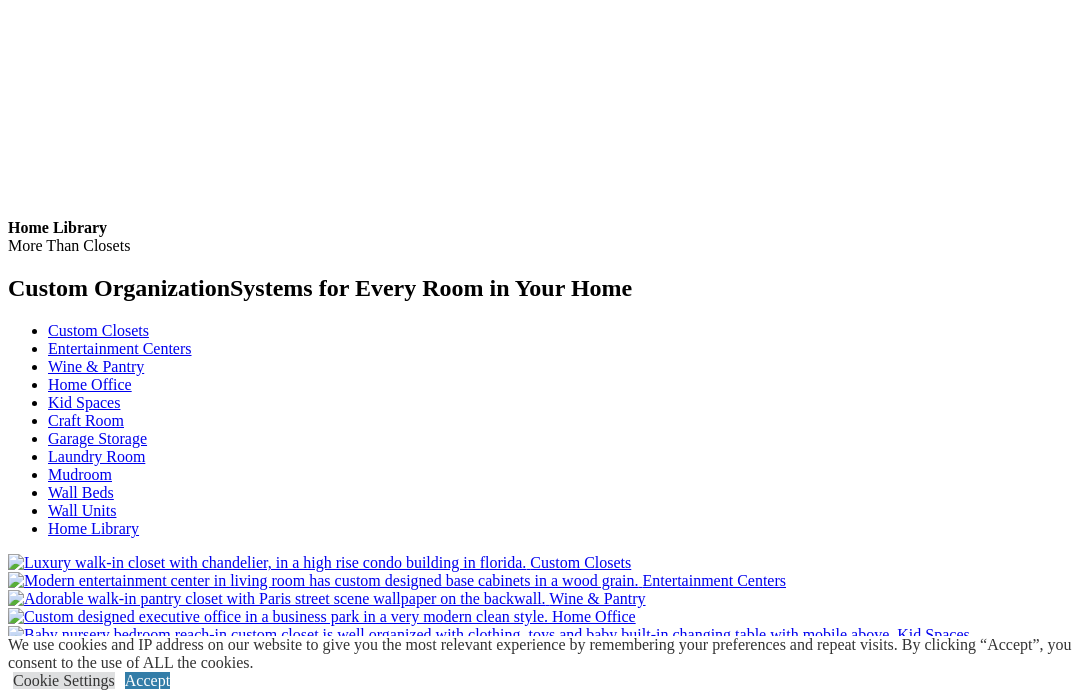 click at bounding box center [61, 8899] 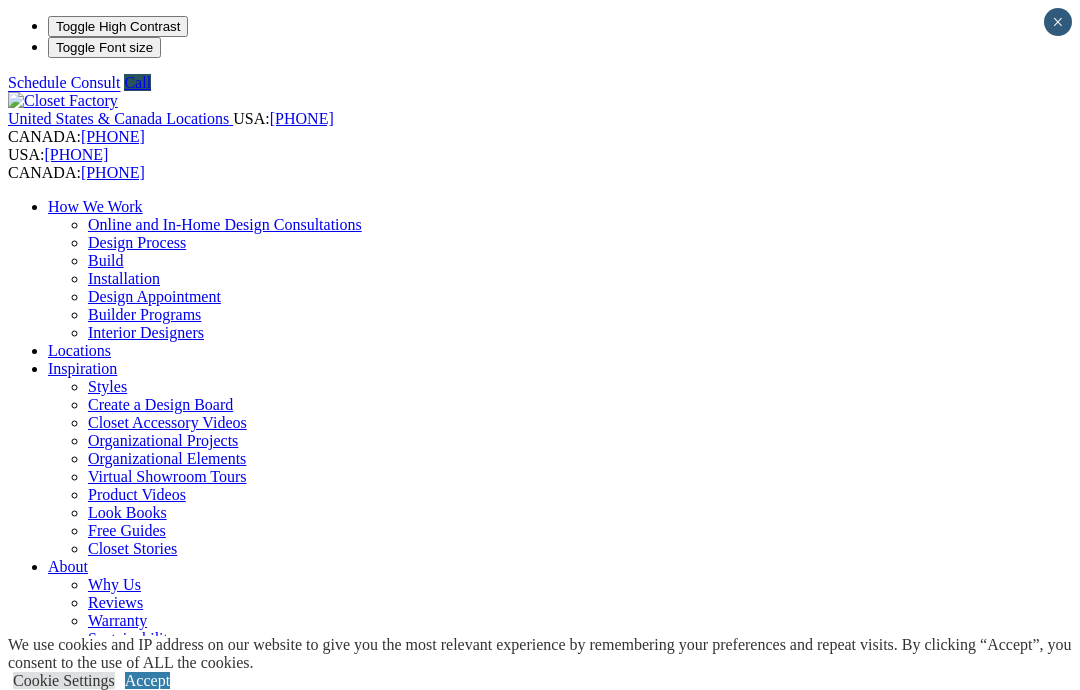 scroll, scrollTop: 0, scrollLeft: 0, axis: both 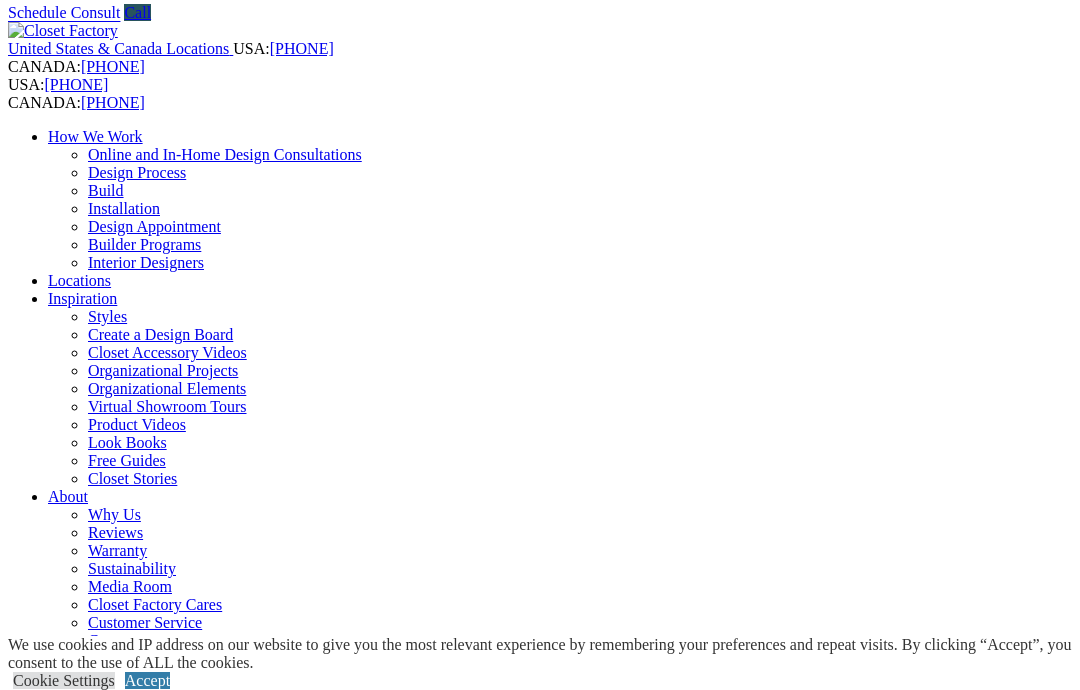 click on "Next Slide" at bounding box center (540, 1971) 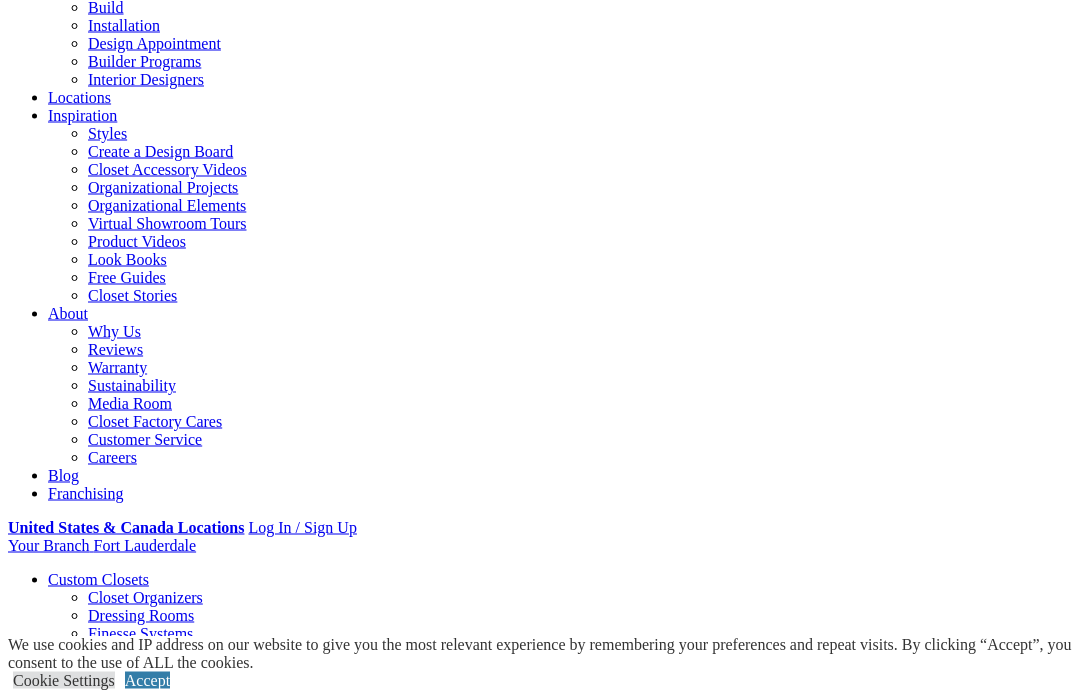 scroll, scrollTop: 0, scrollLeft: 0, axis: both 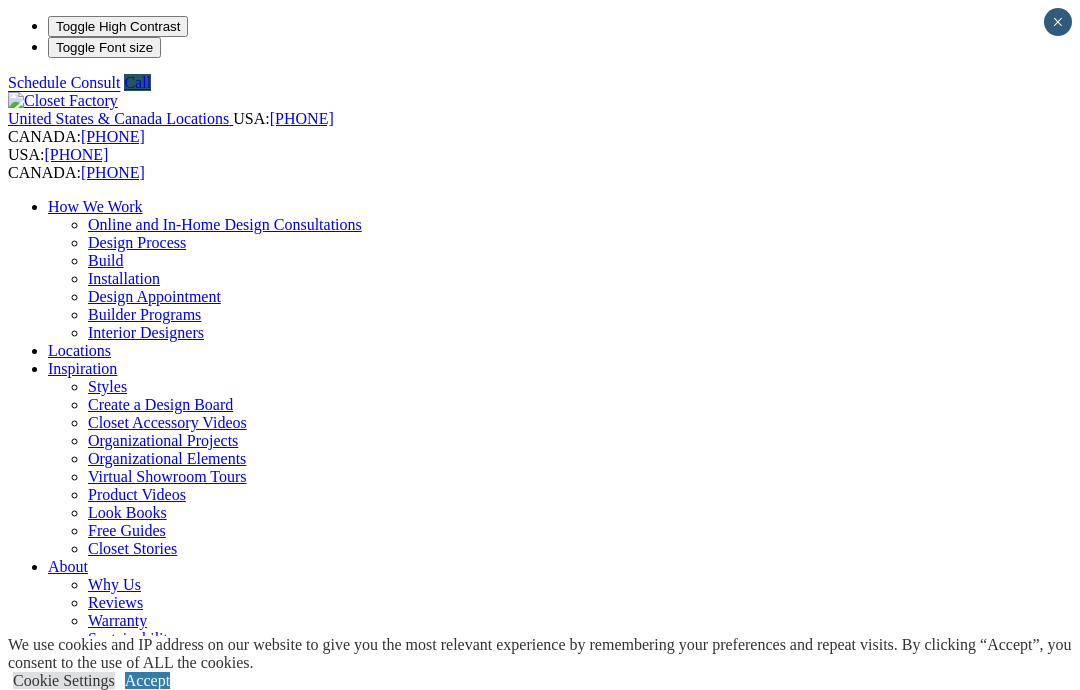 click on "Laundry Room" at bounding box center [96, 1084] 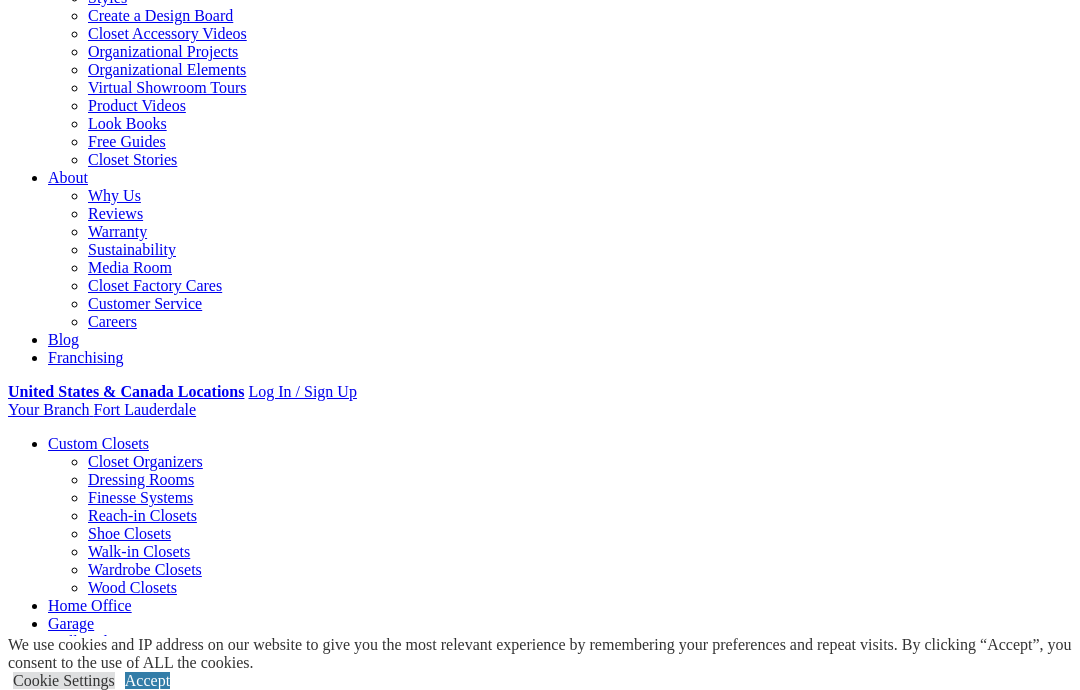 scroll, scrollTop: 0, scrollLeft: 0, axis: both 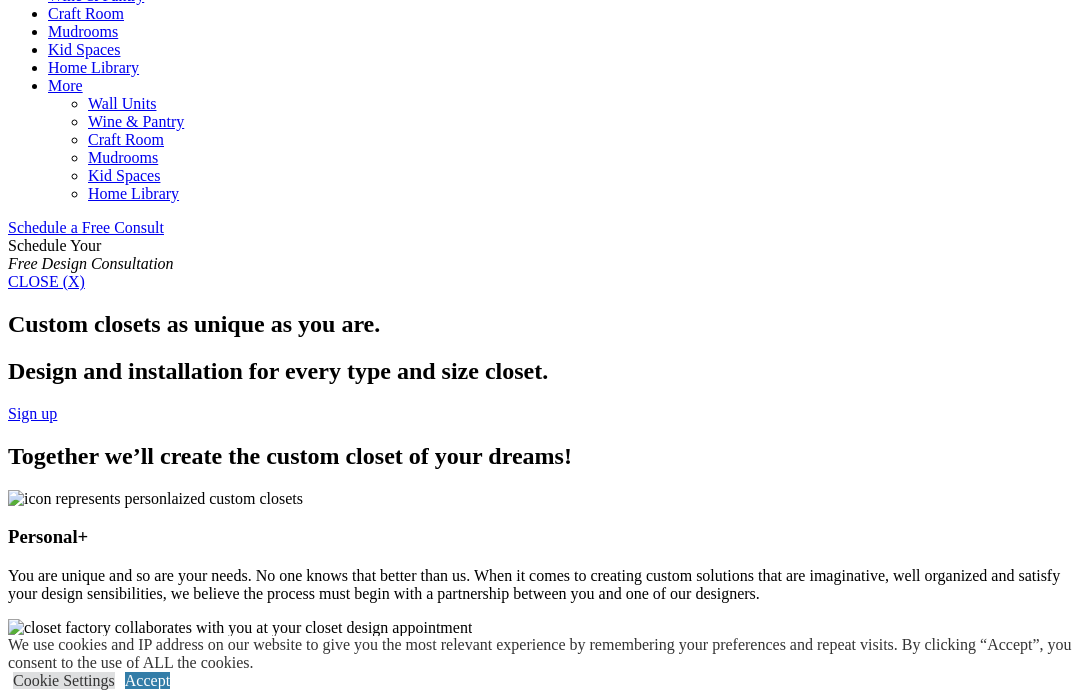 click on "Previous" at bounding box center (36, 5473) 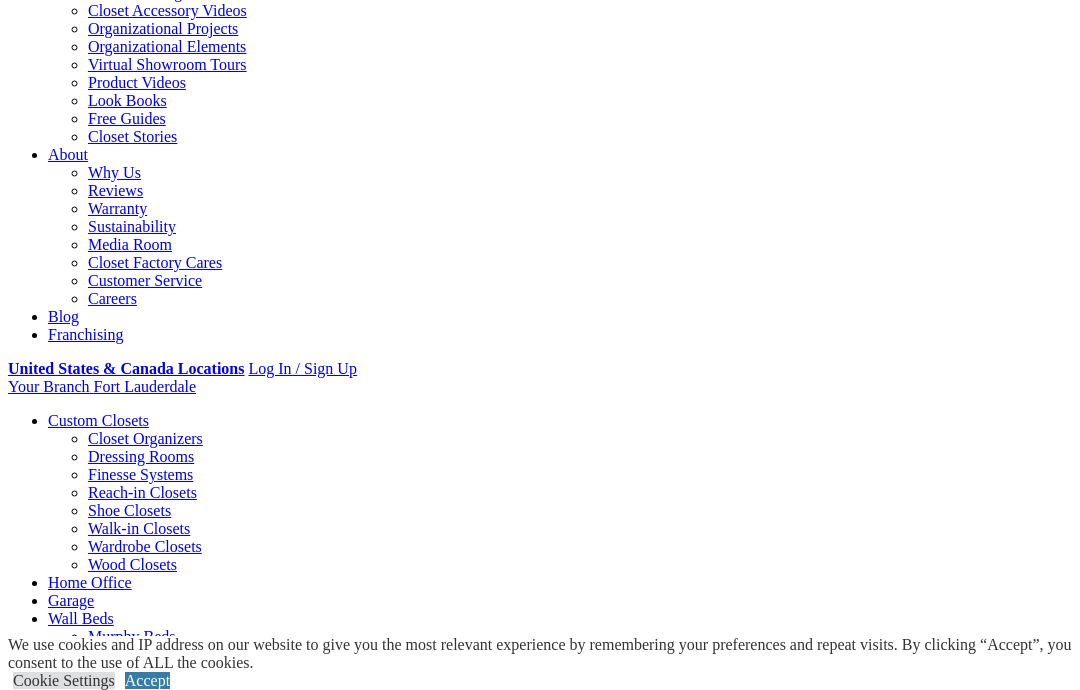 scroll, scrollTop: 293, scrollLeft: 0, axis: vertical 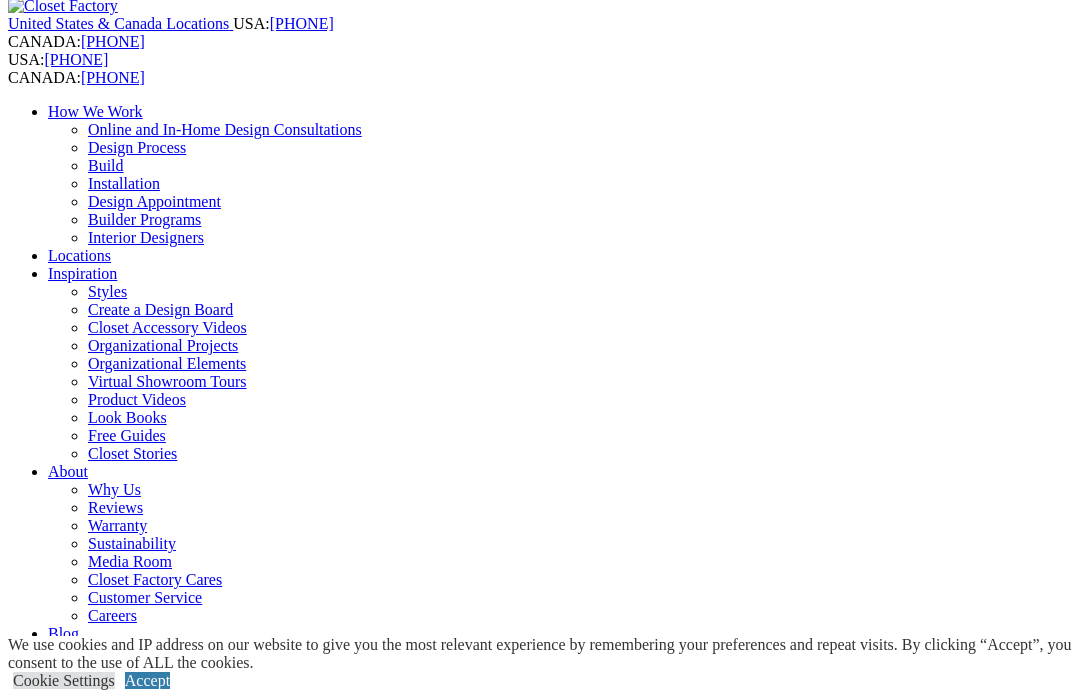 click on "Next Slide" at bounding box center (540, 1946) 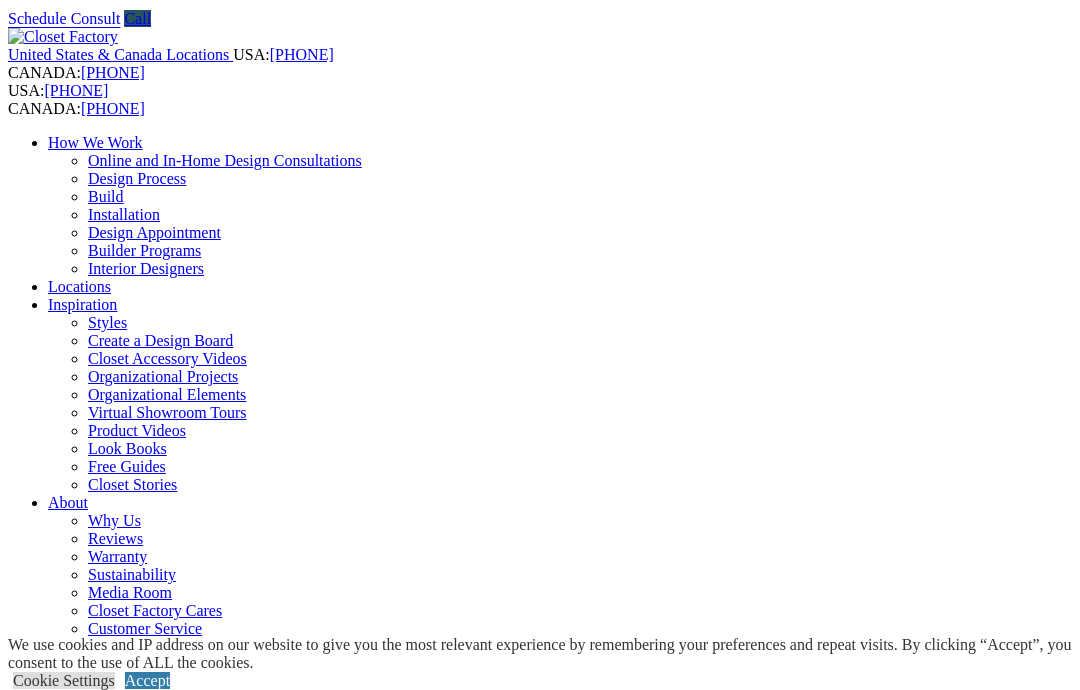 scroll, scrollTop: 0, scrollLeft: 0, axis: both 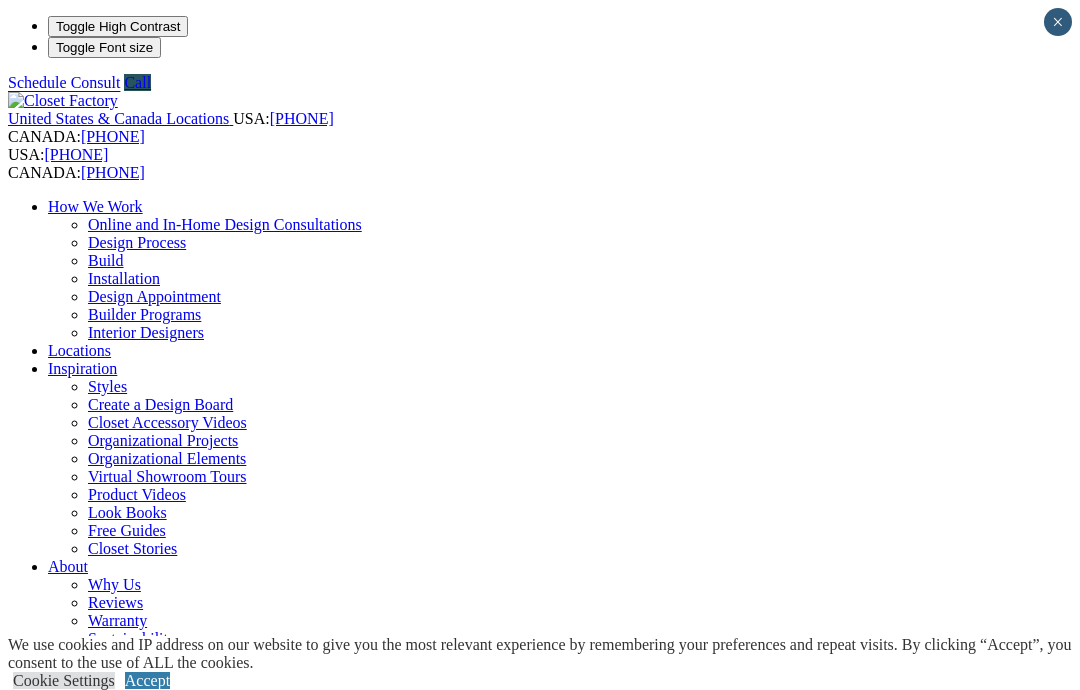 click on "Next Slide" at bounding box center [540, 2041] 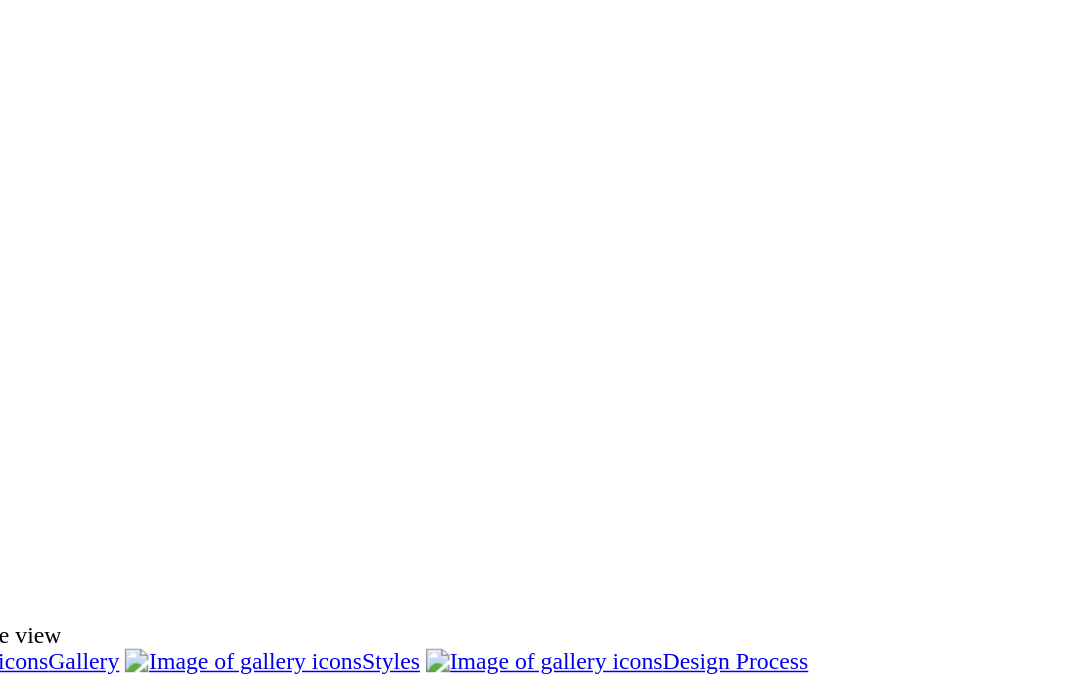 scroll, scrollTop: 1479, scrollLeft: 0, axis: vertical 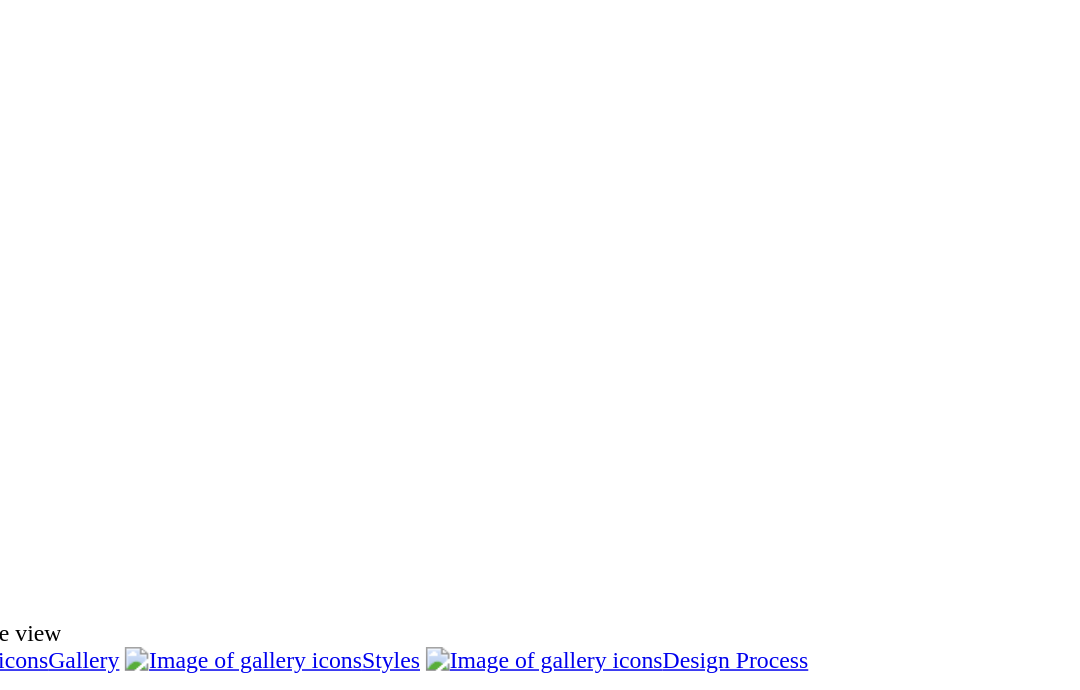 click on "Walk-In" at bounding box center (74, 1936) 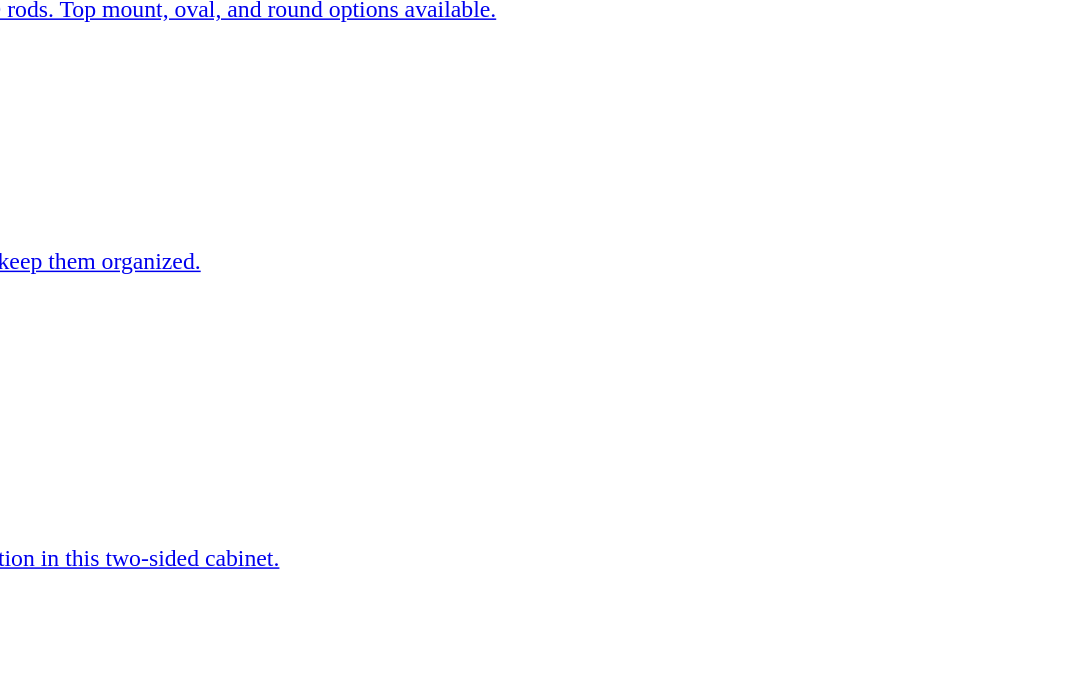 scroll, scrollTop: 5860, scrollLeft: 0, axis: vertical 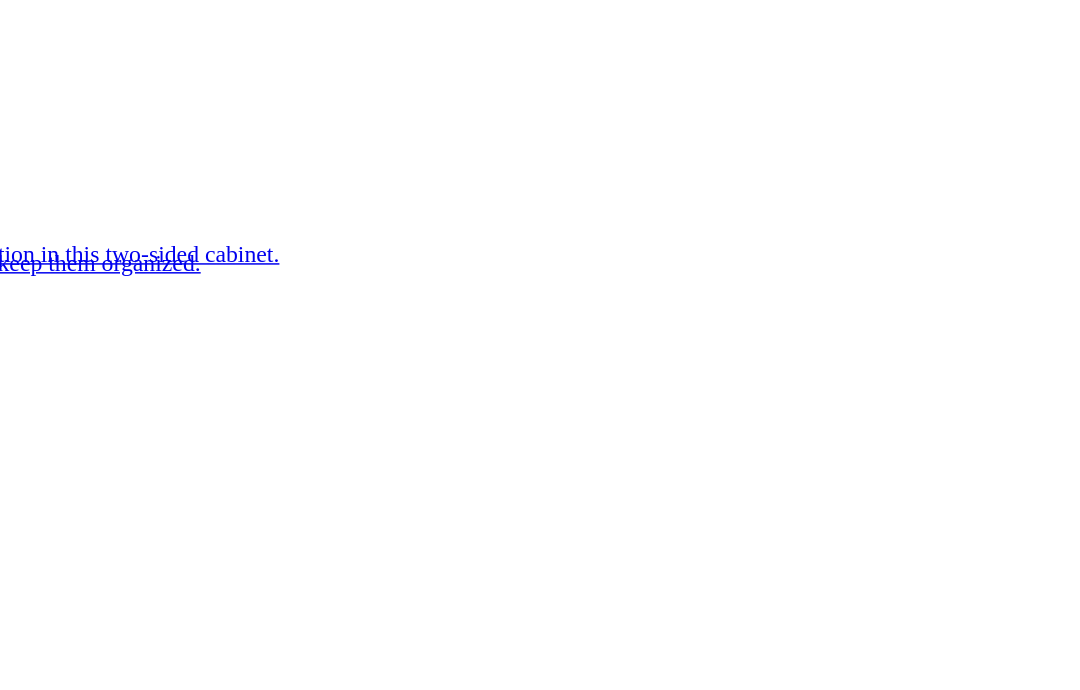 click on "Locations" at bounding box center [79, 41294] 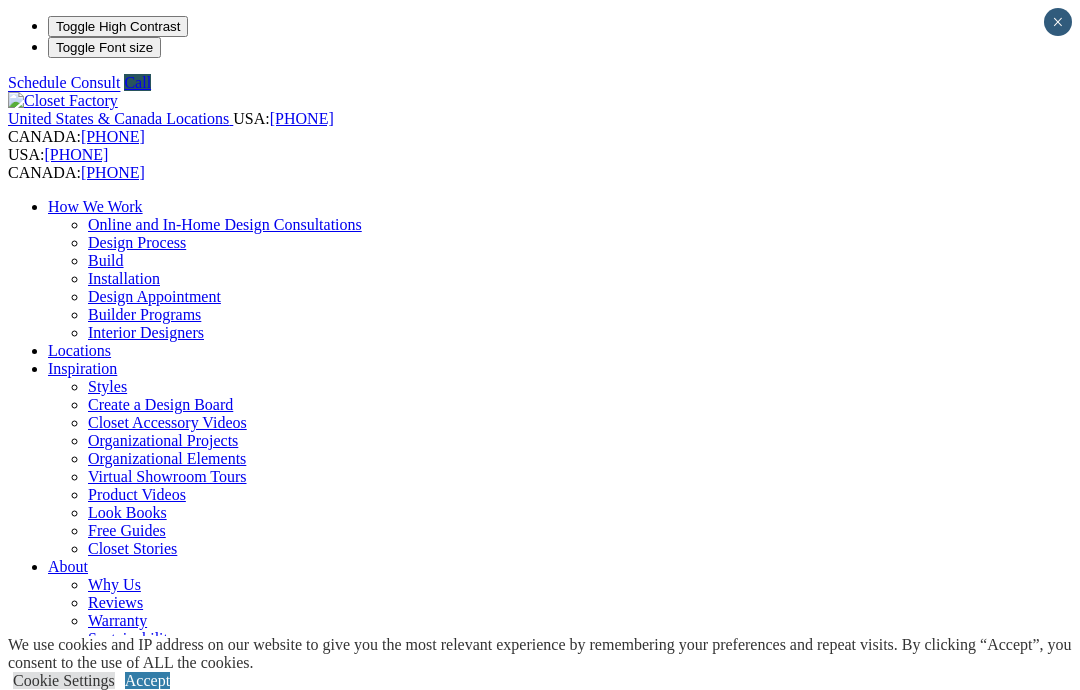 scroll, scrollTop: 0, scrollLeft: 0, axis: both 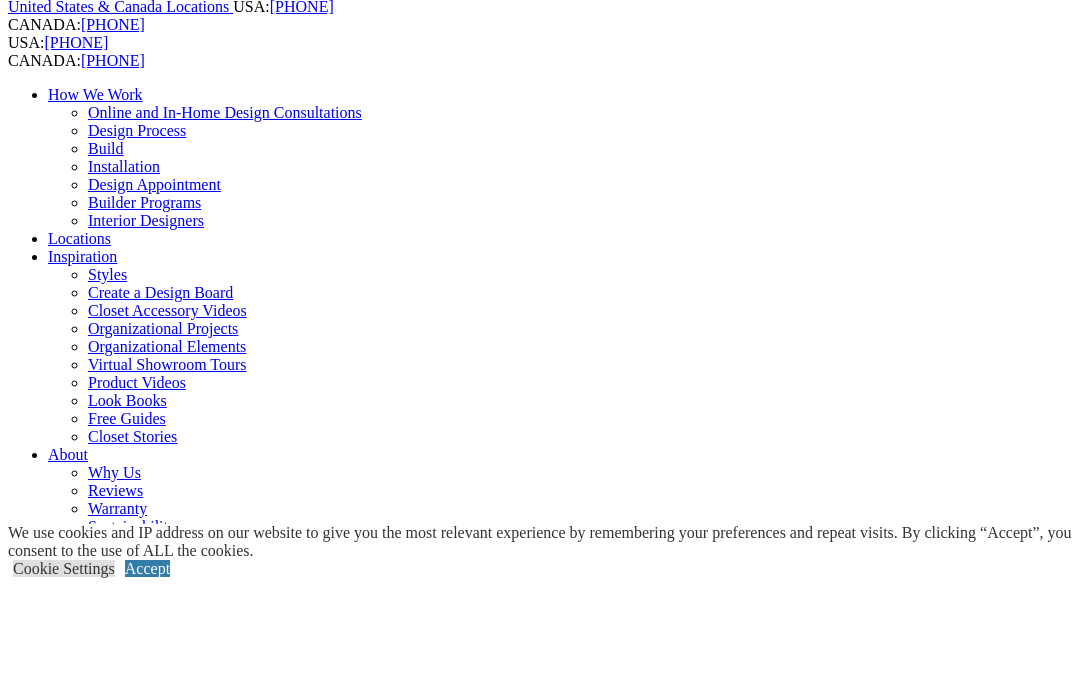 type on "*****" 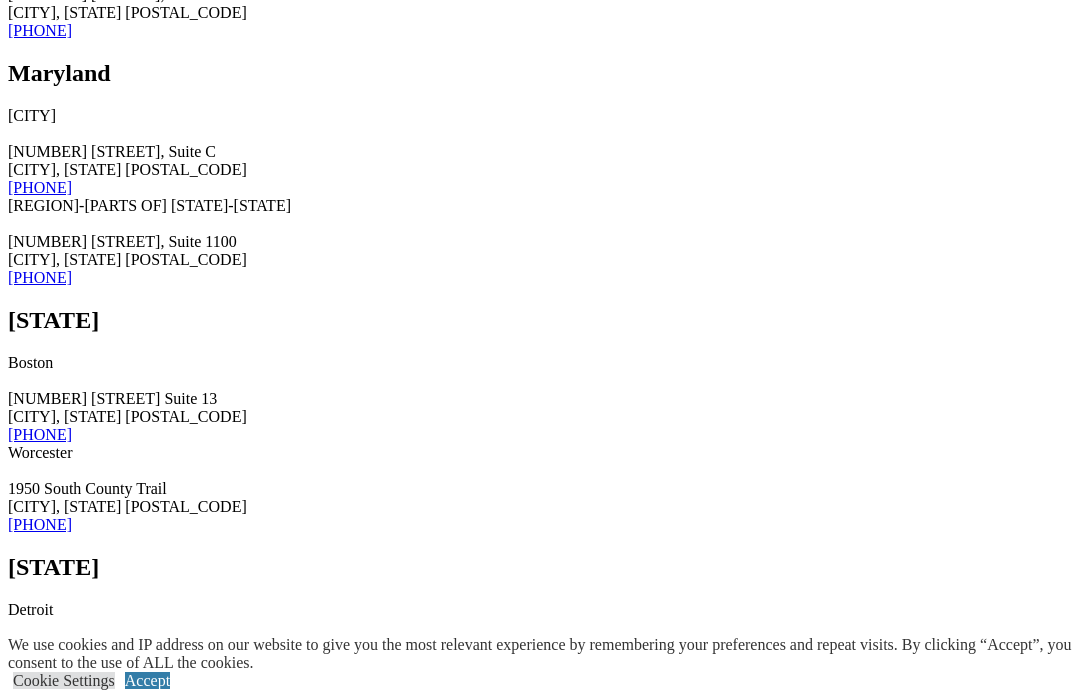 scroll, scrollTop: 5388, scrollLeft: 0, axis: vertical 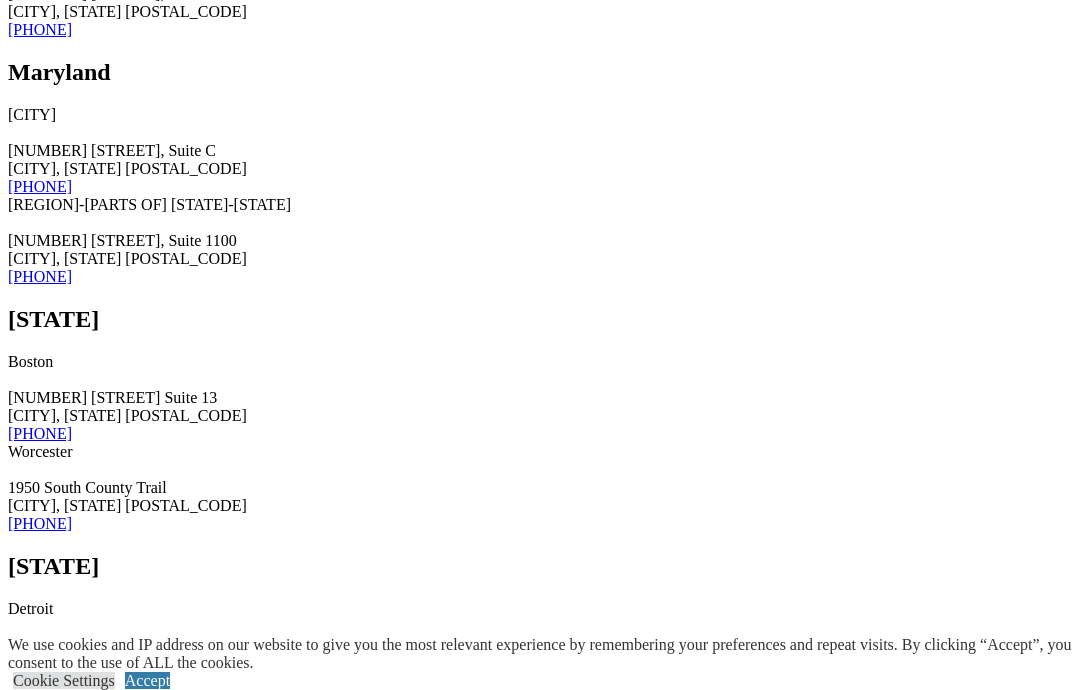 click on "[STATE]" at bounding box center (540, -1409) 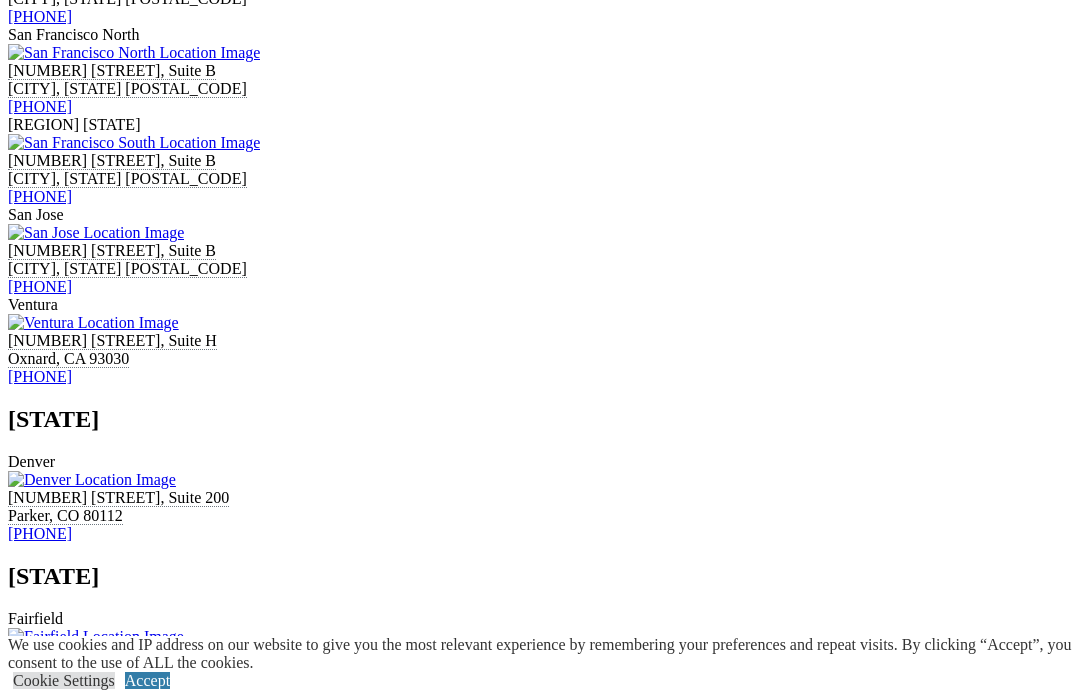 scroll, scrollTop: 2730, scrollLeft: 0, axis: vertical 